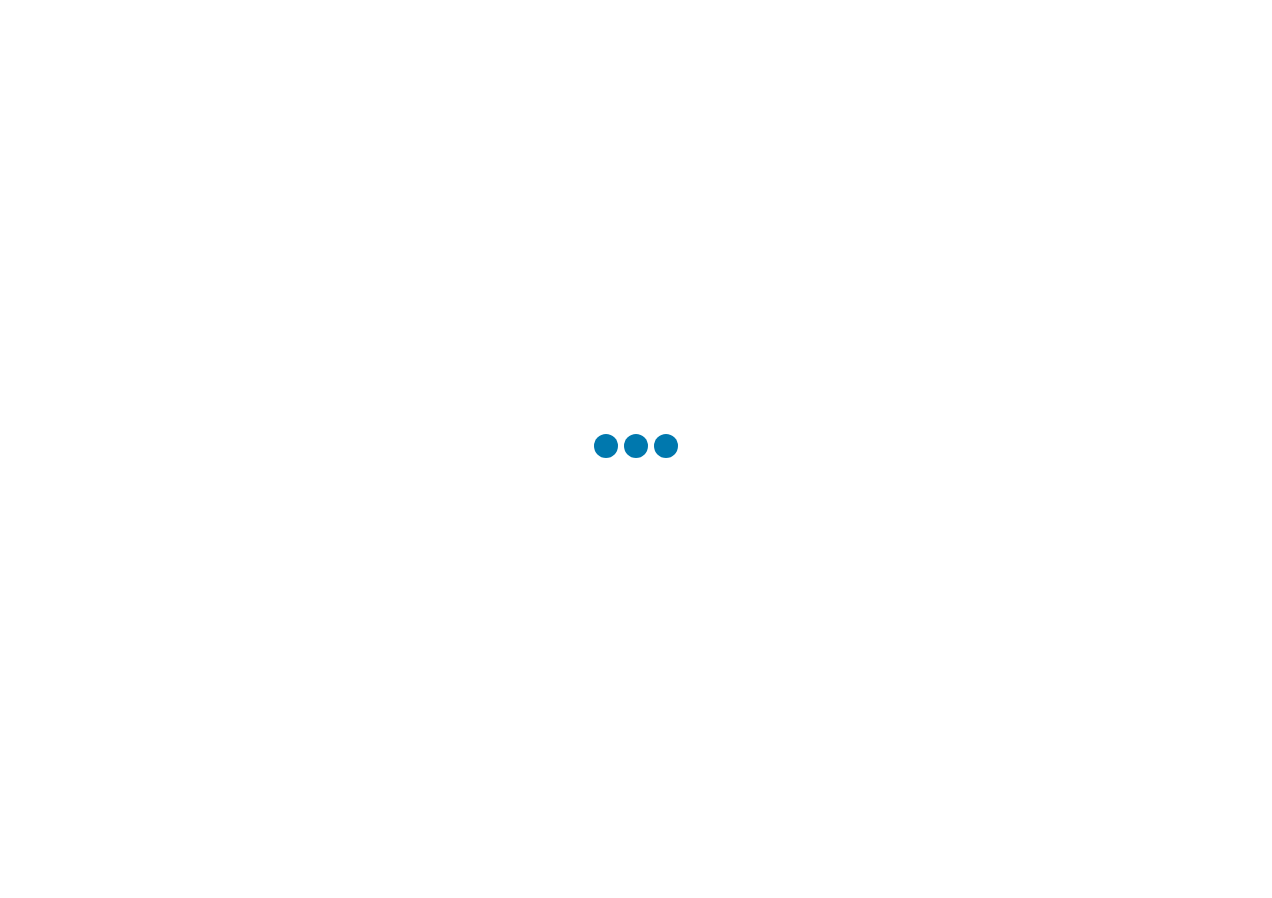 scroll, scrollTop: 0, scrollLeft: 0, axis: both 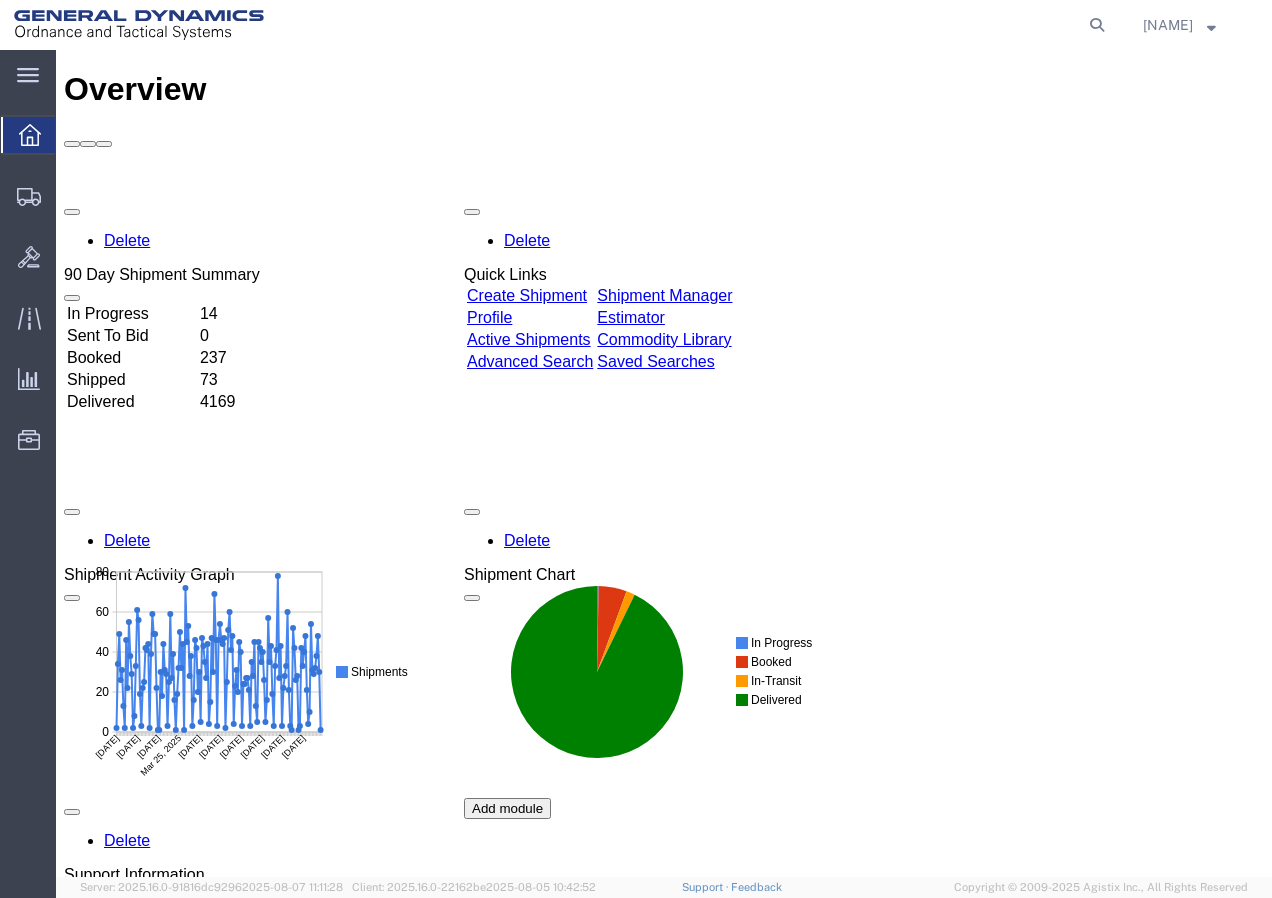 click on "Create Shipment" at bounding box center (527, 295) 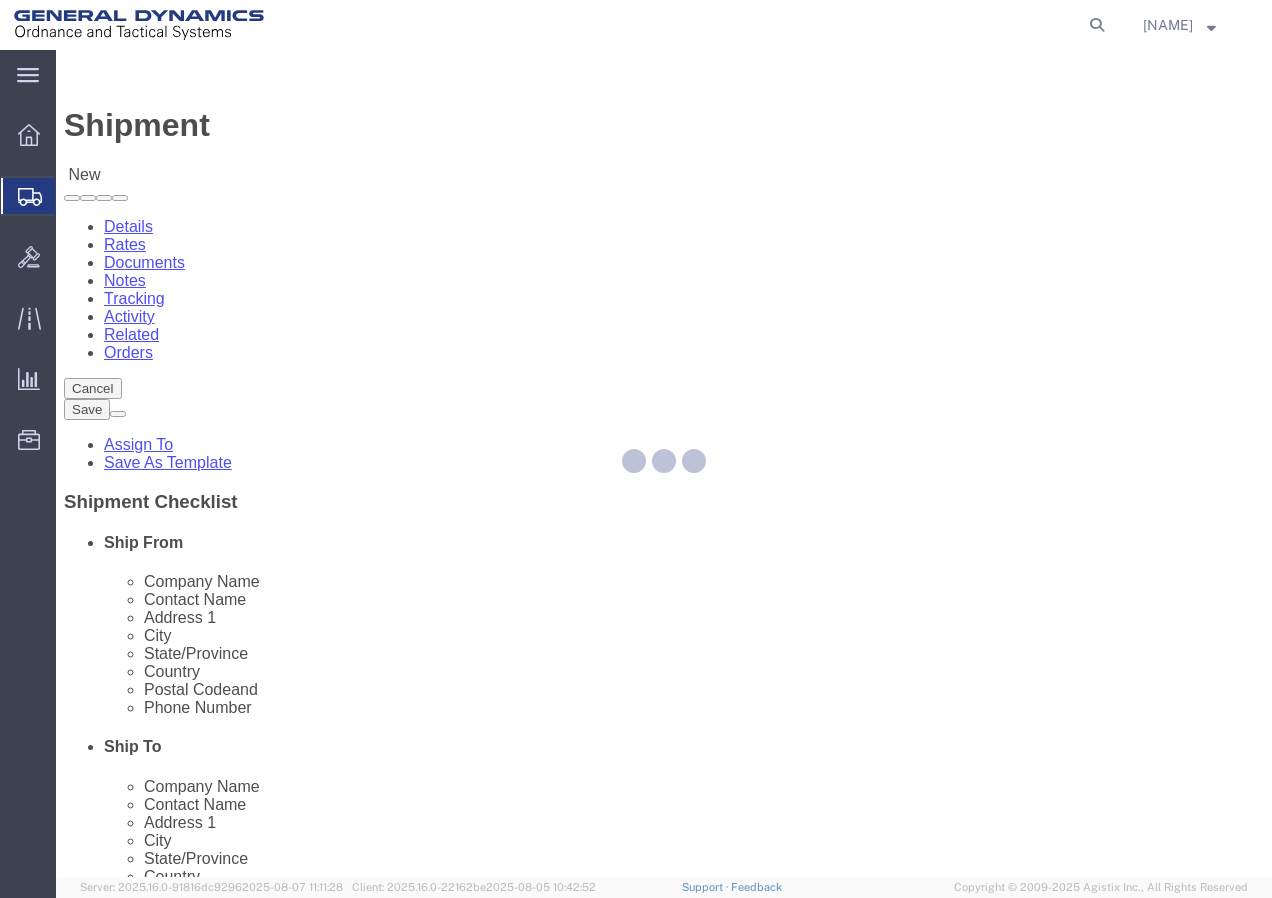 select 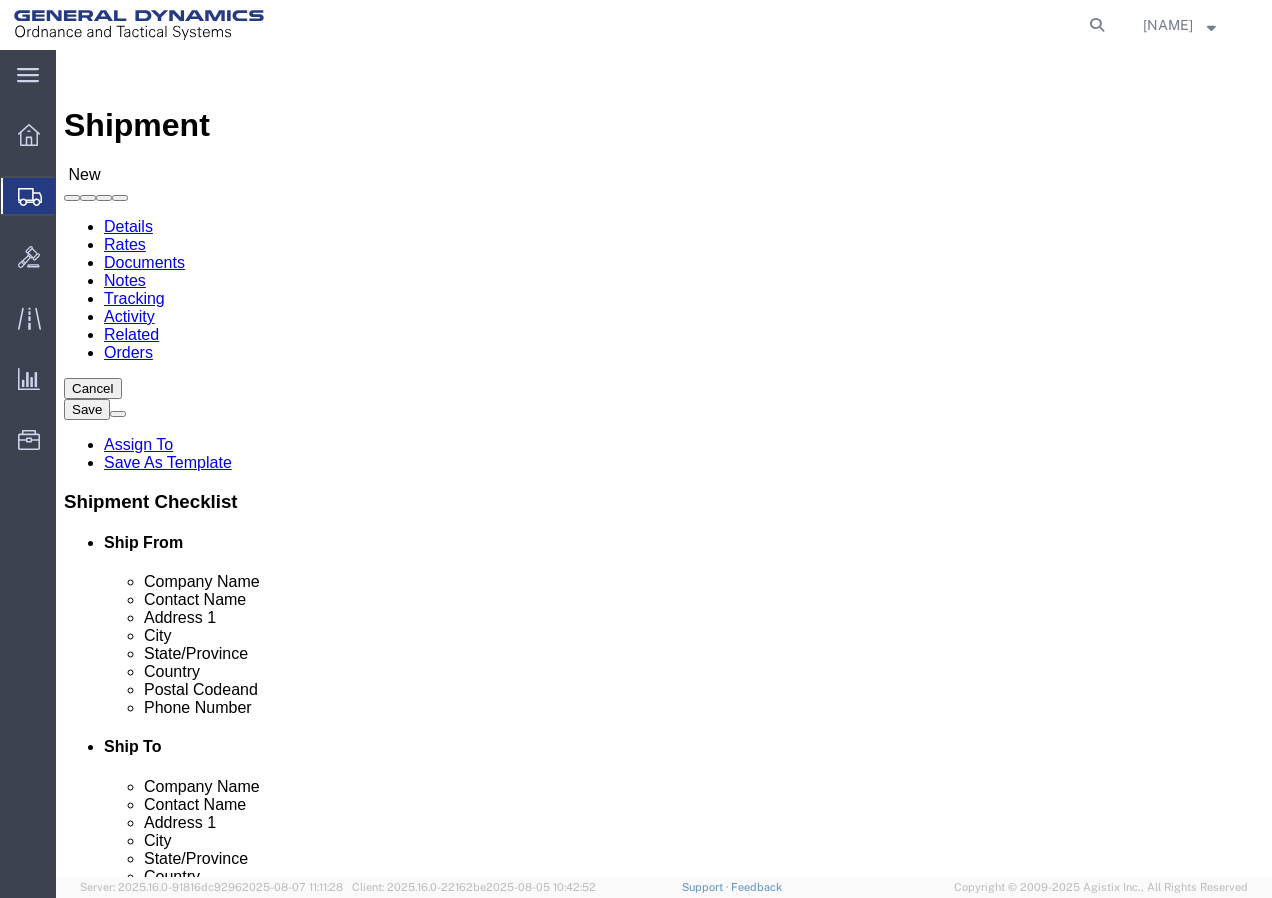 scroll, scrollTop: 0, scrollLeft: 0, axis: both 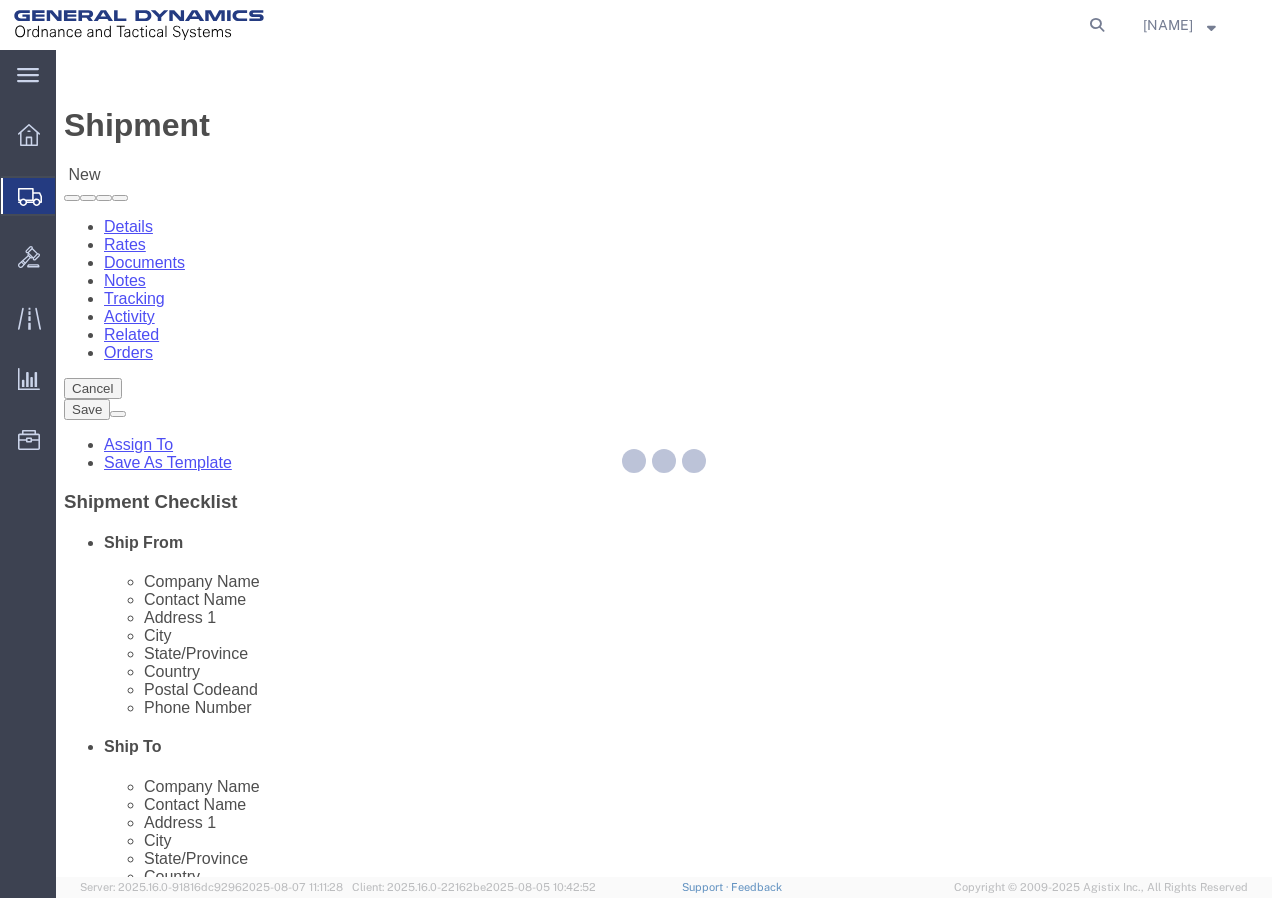 type on "General Dynamics - OTS" 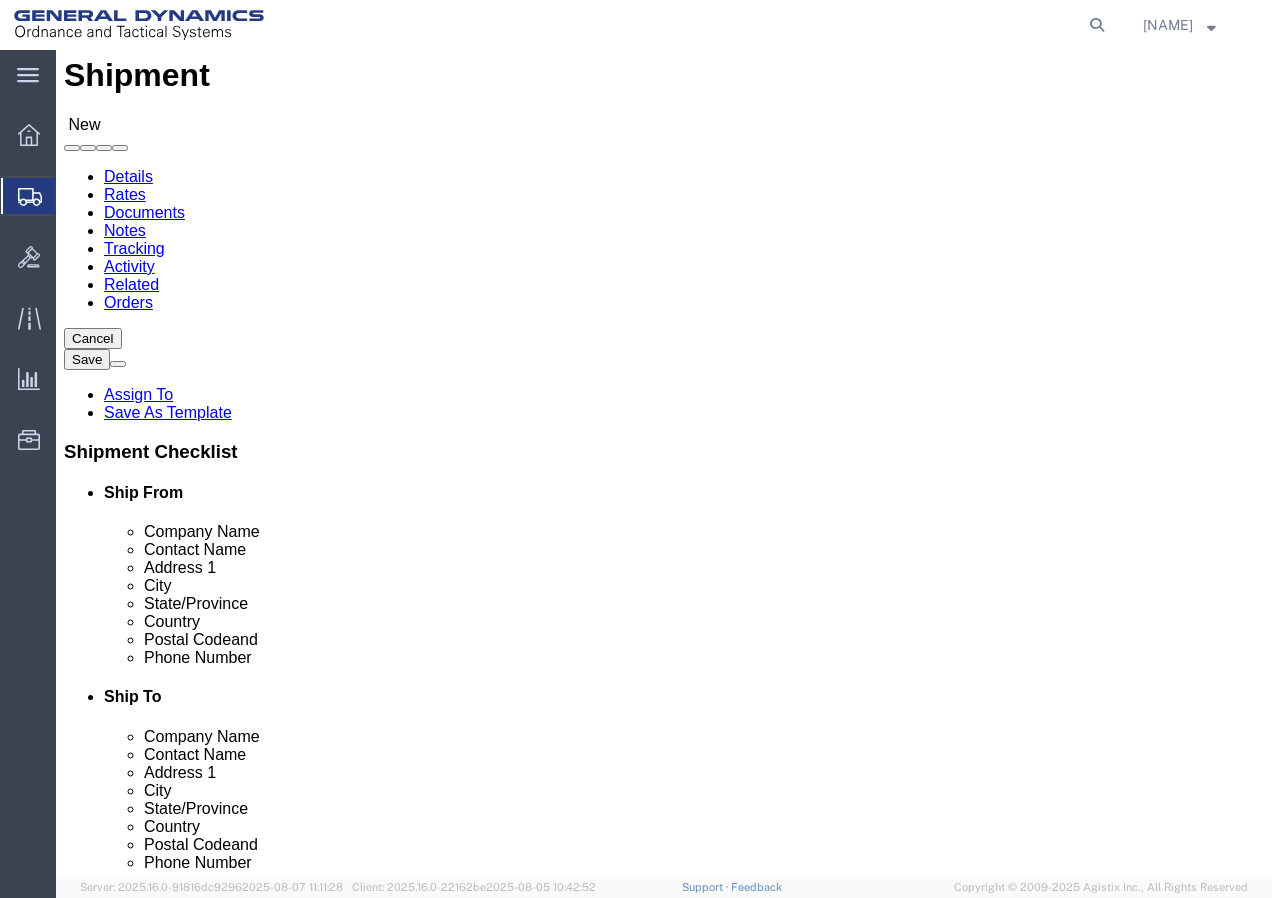 scroll, scrollTop: 0, scrollLeft: 0, axis: both 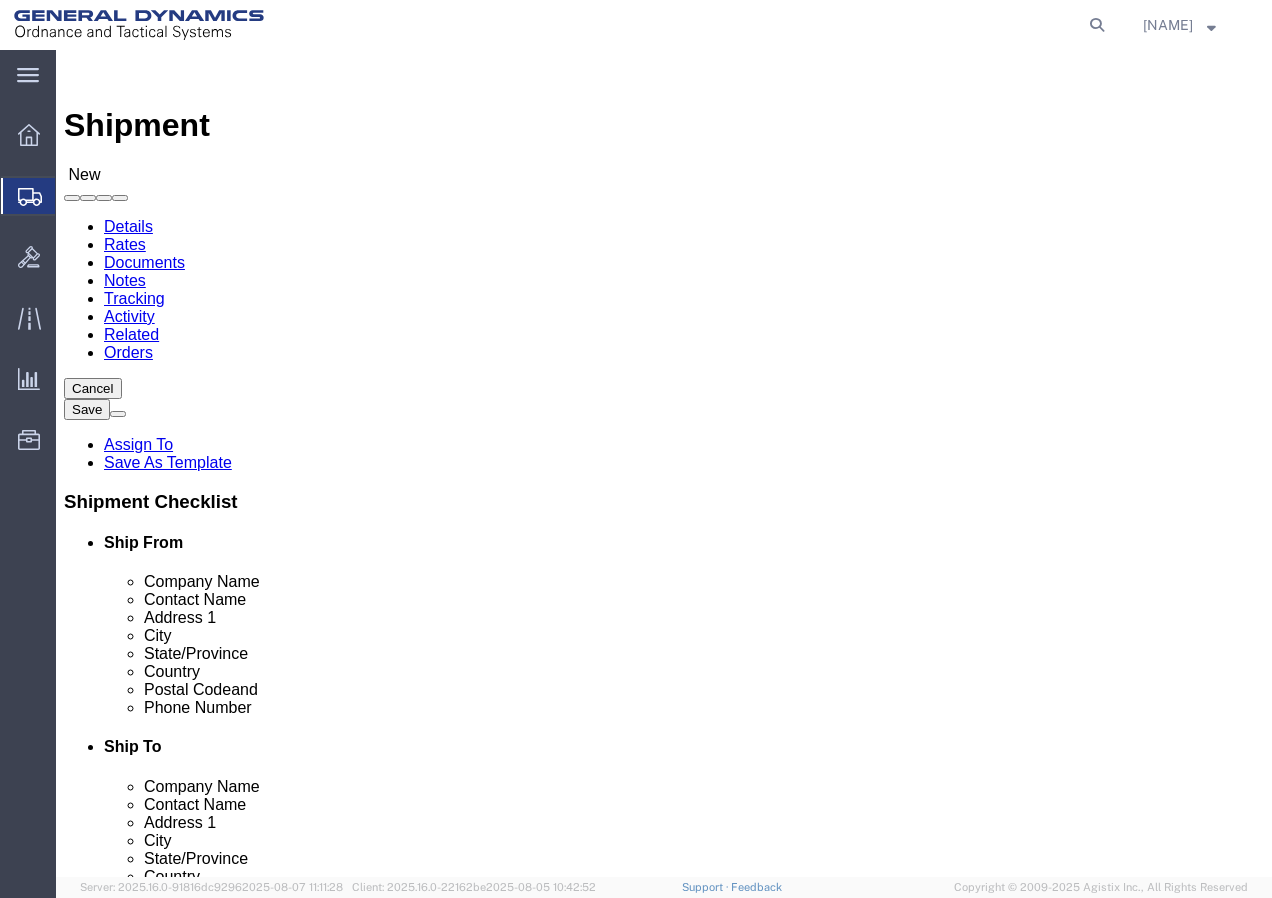 click 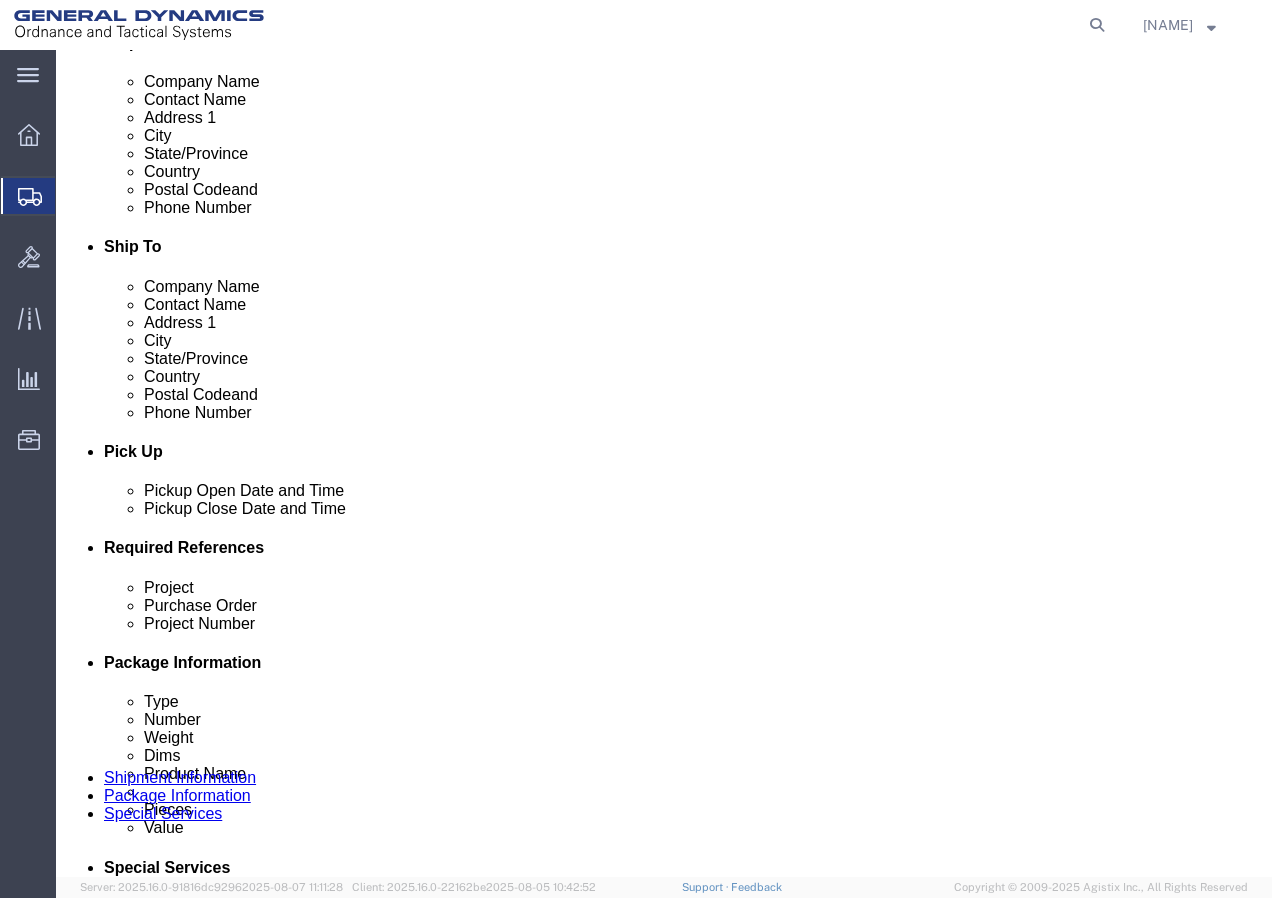 scroll, scrollTop: 600, scrollLeft: 0, axis: vertical 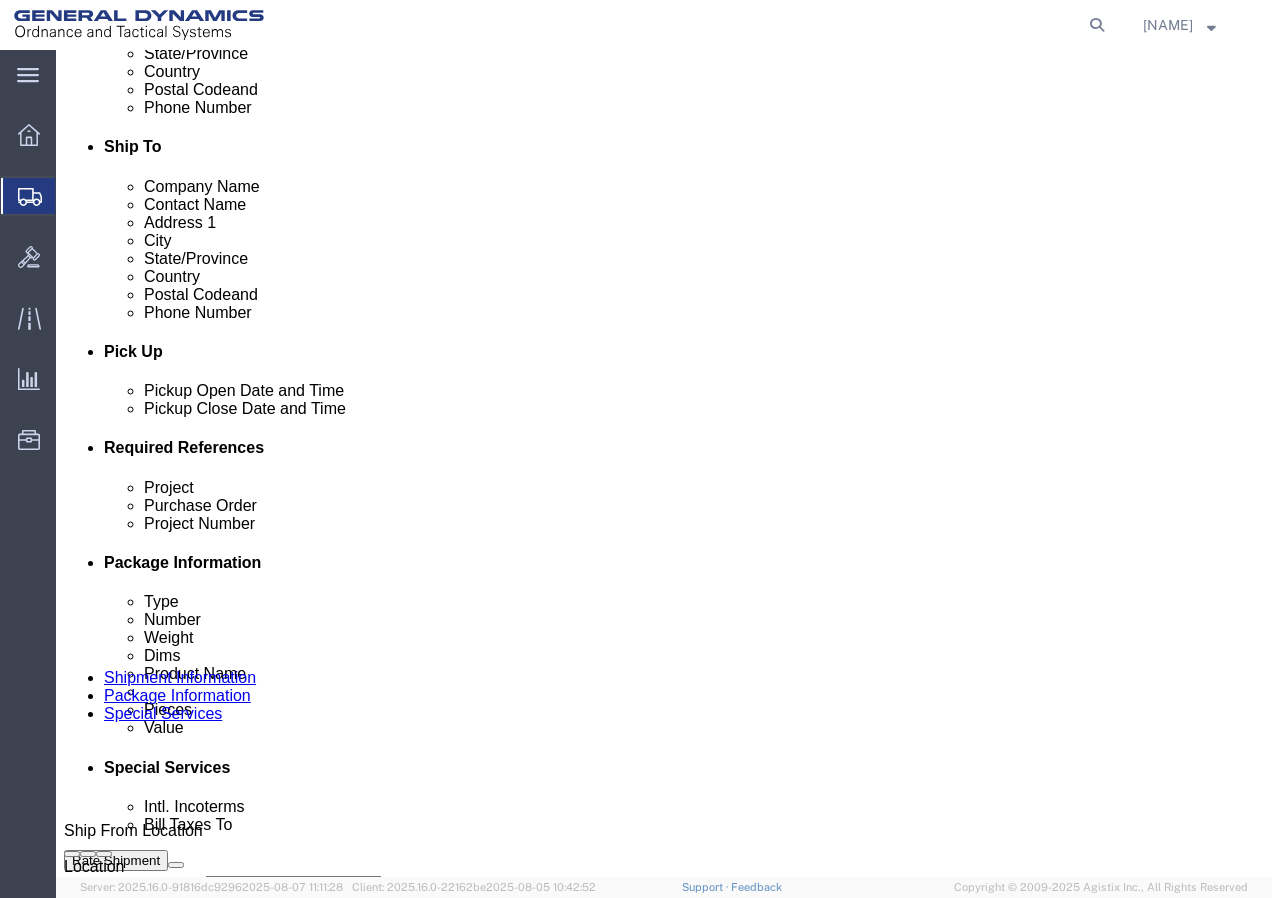 click on "Aug 07 2025 2:00 PM" 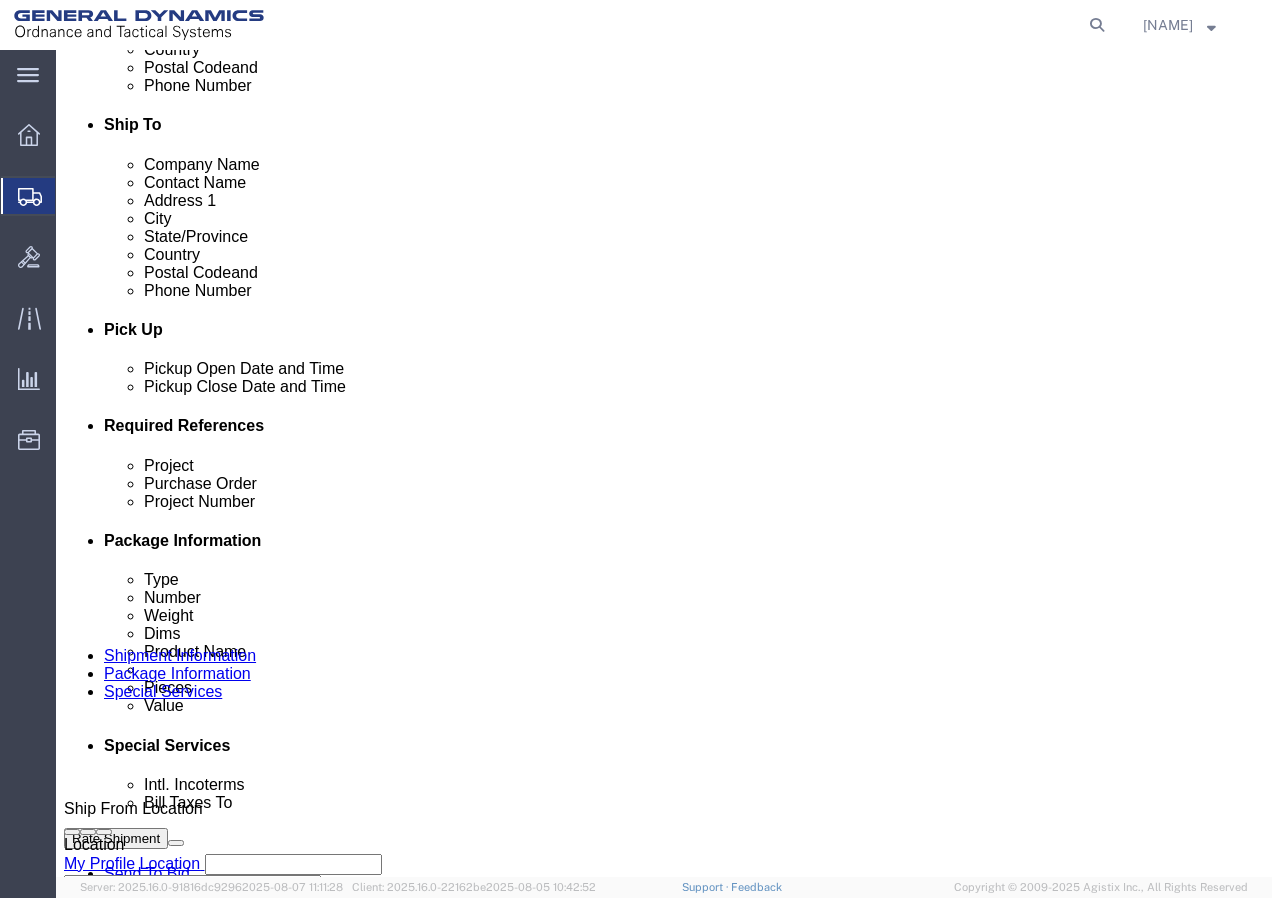 click on "2:00 PM" 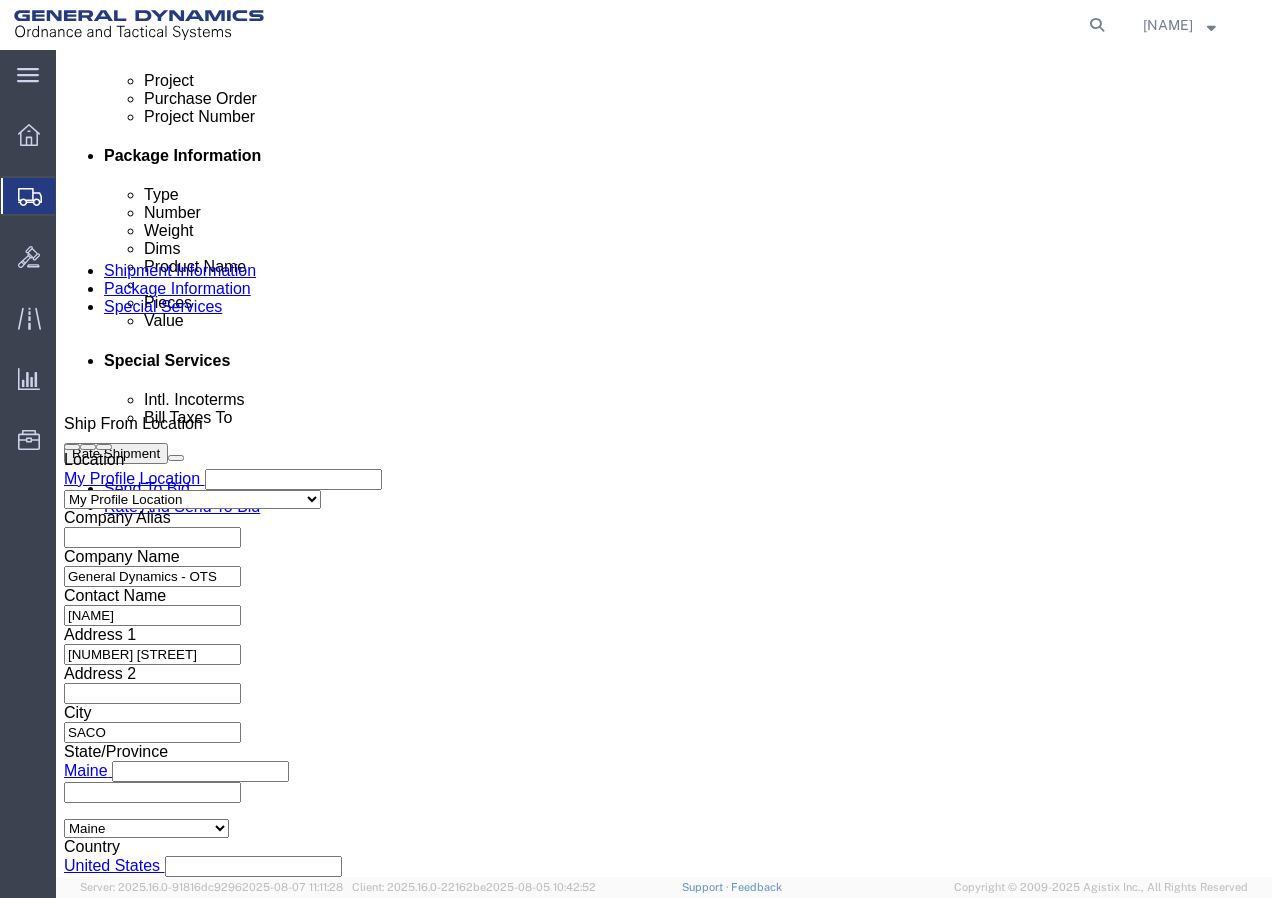scroll, scrollTop: 1022, scrollLeft: 0, axis: vertical 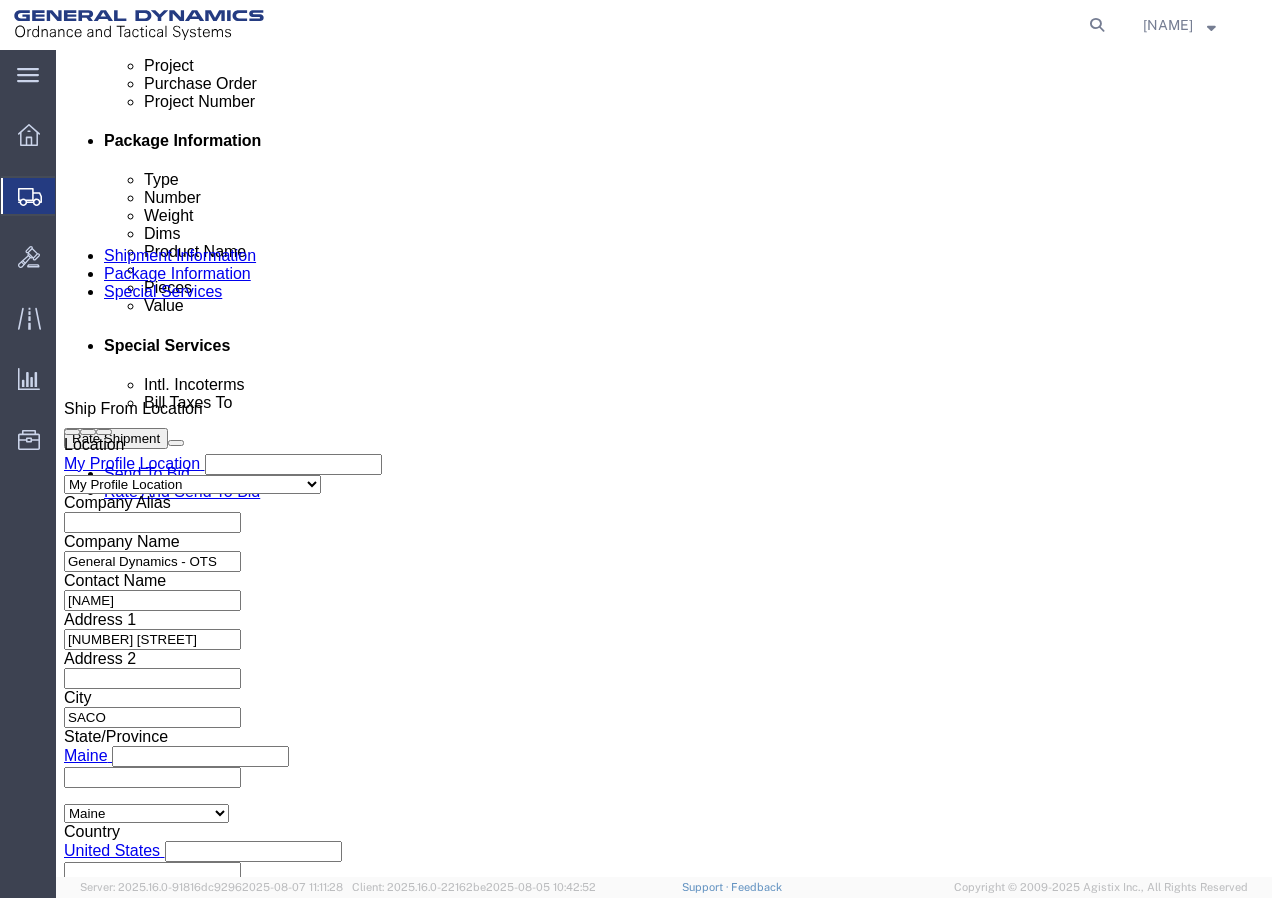 click 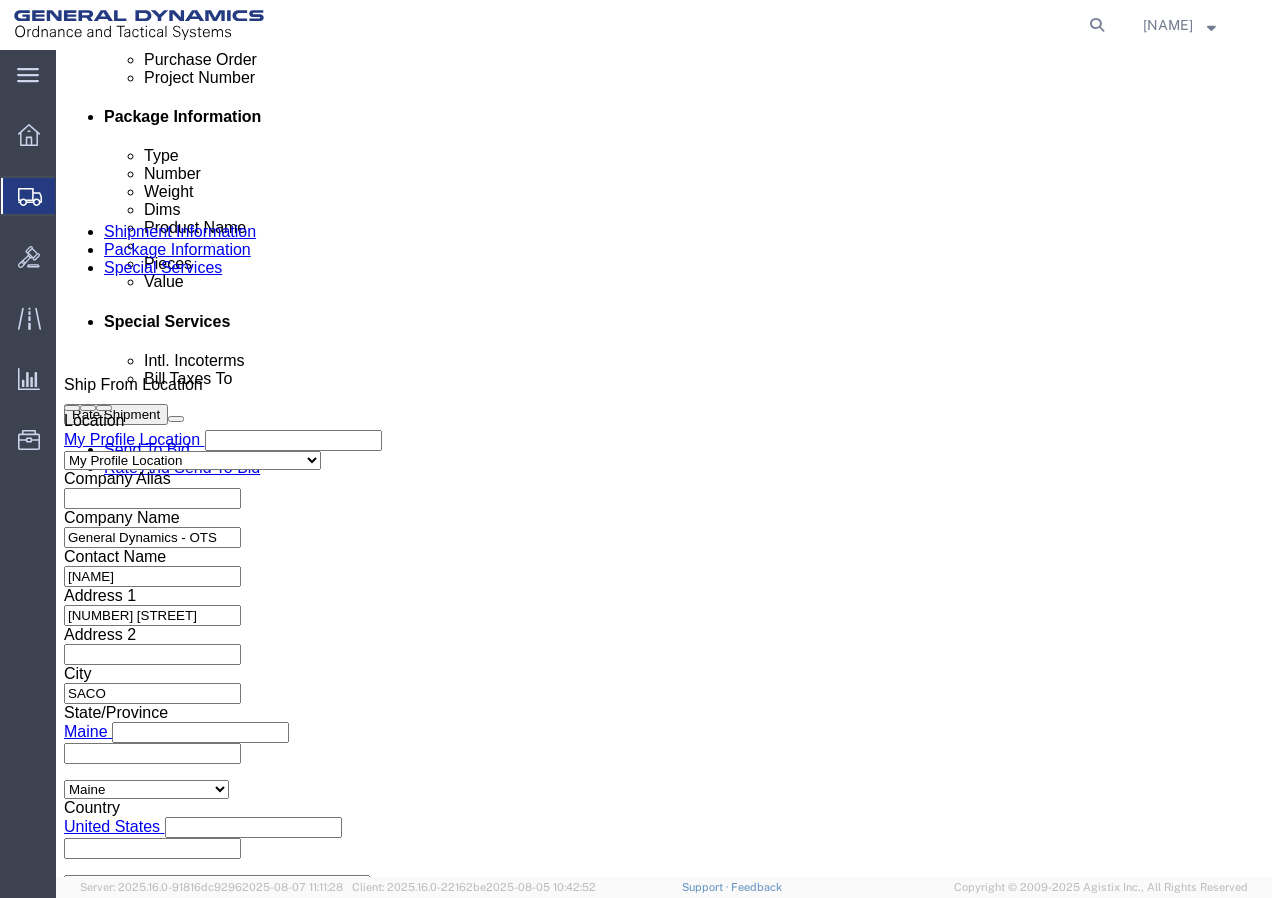 scroll, scrollTop: 1067, scrollLeft: 0, axis: vertical 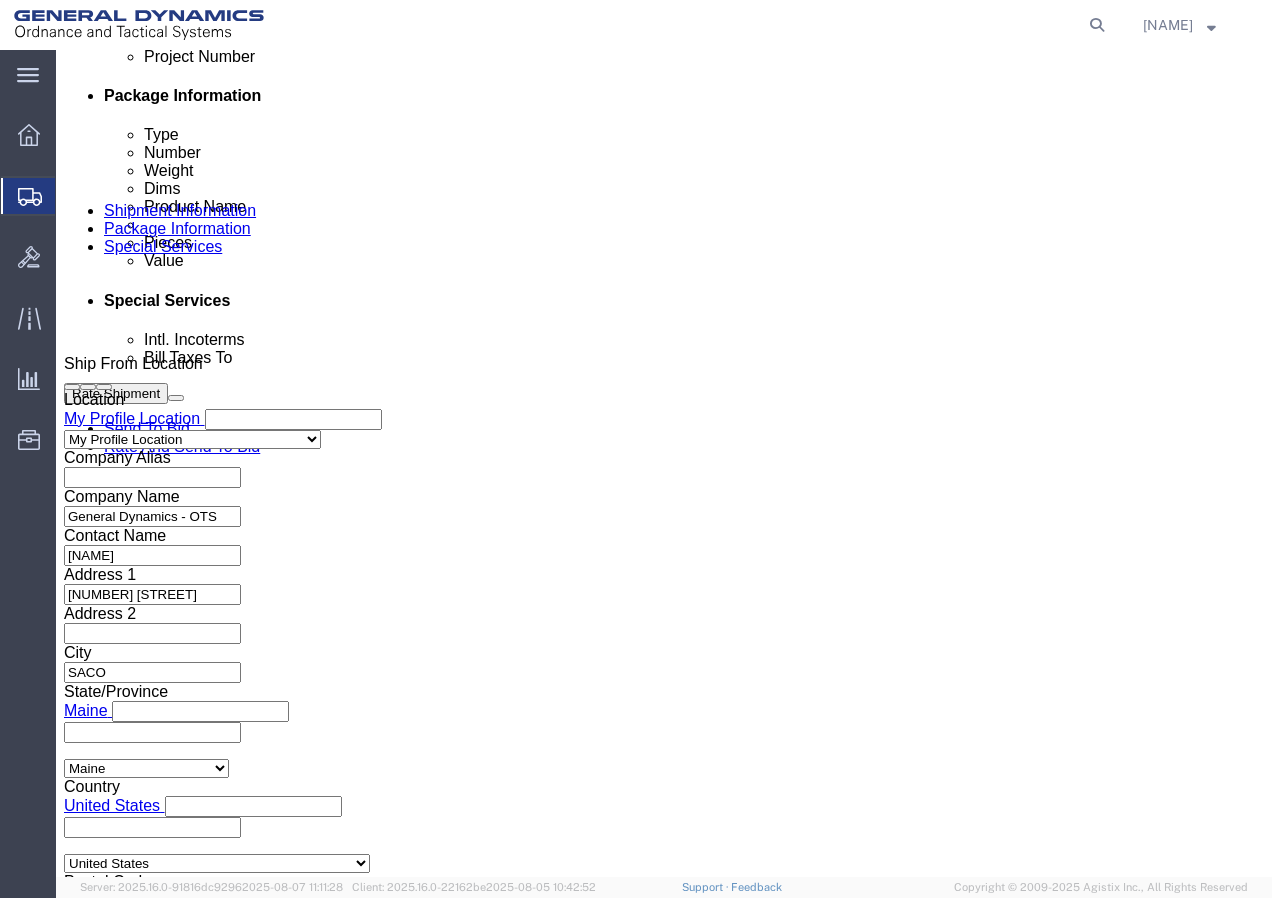 click on "Continue" 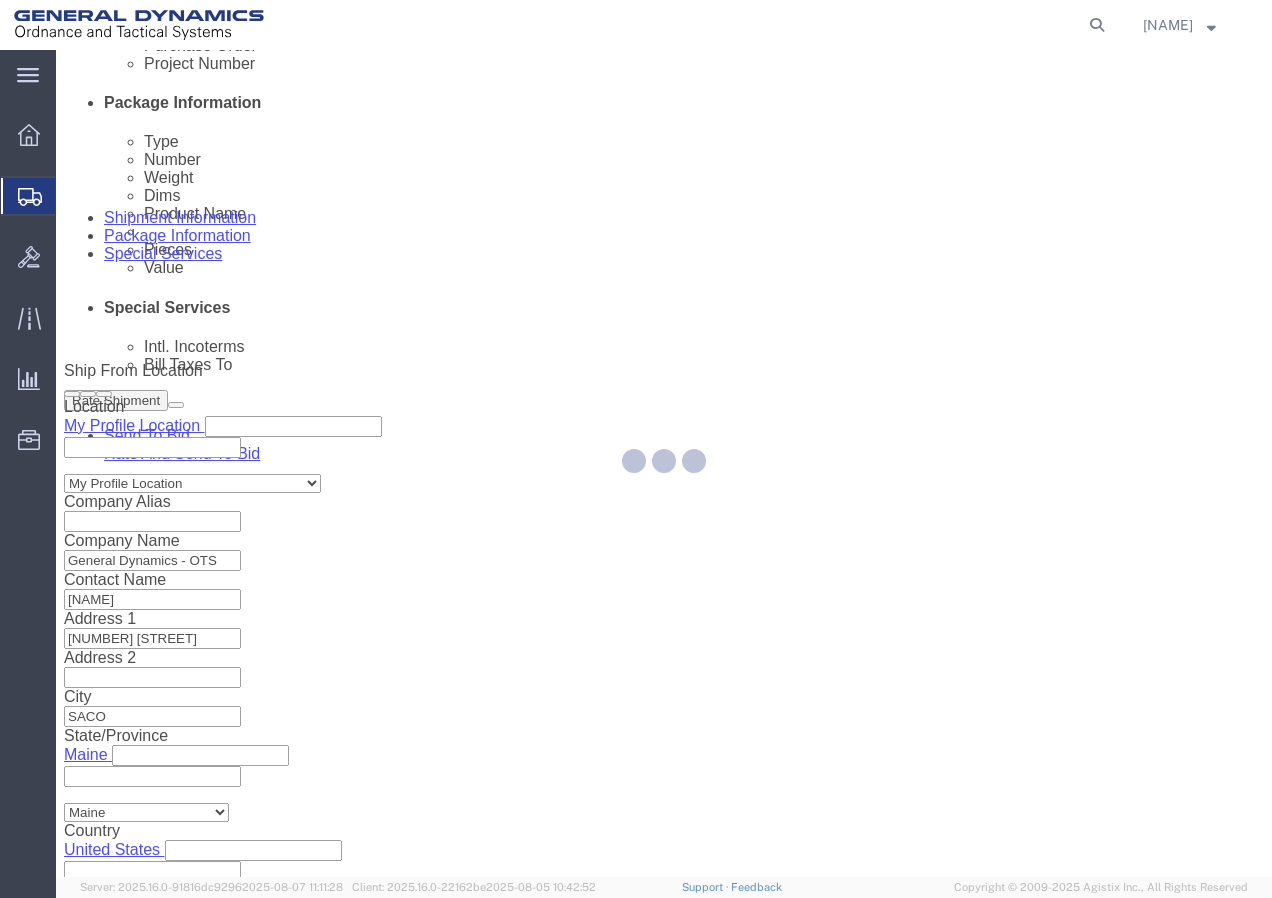 scroll, scrollTop: 0, scrollLeft: 0, axis: both 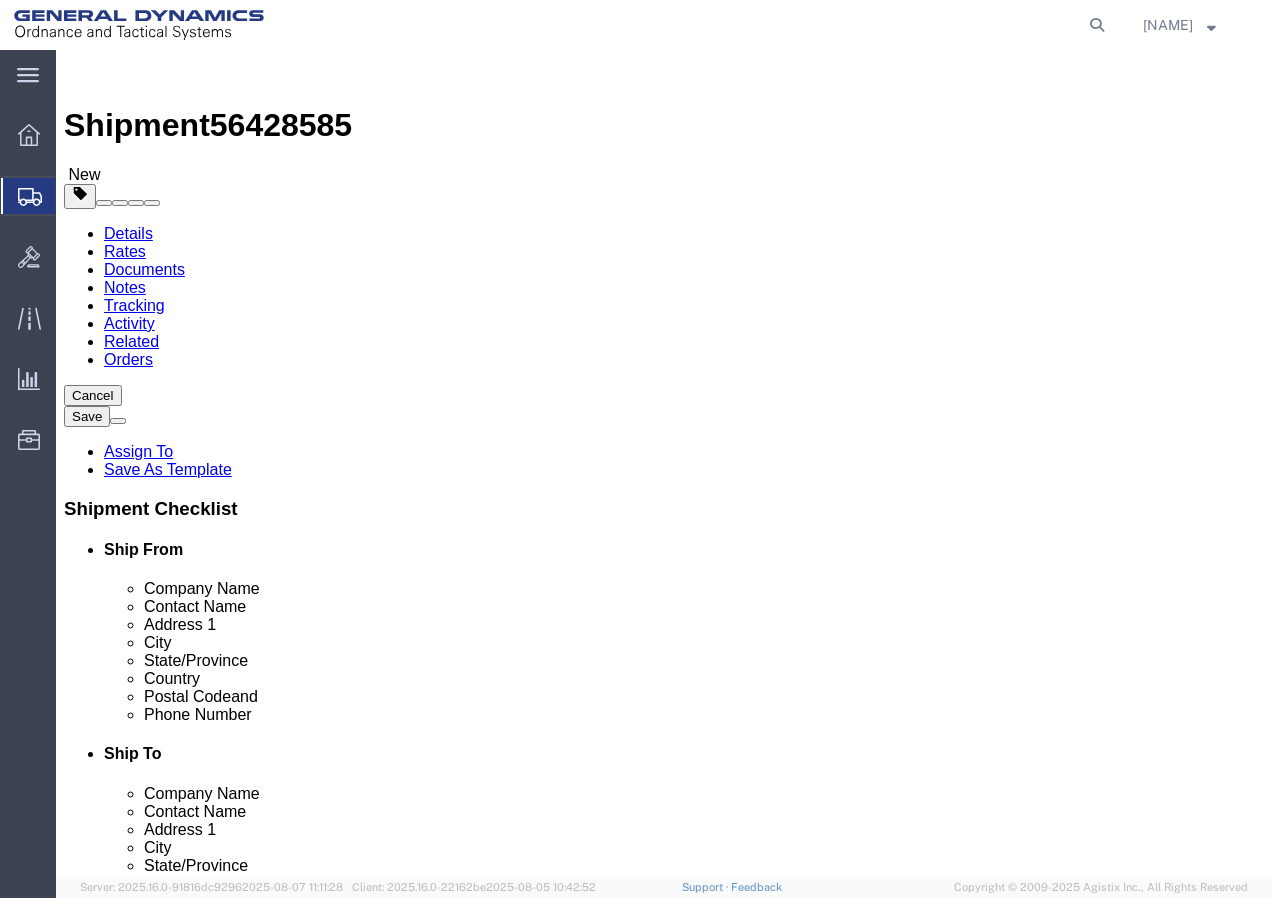 click 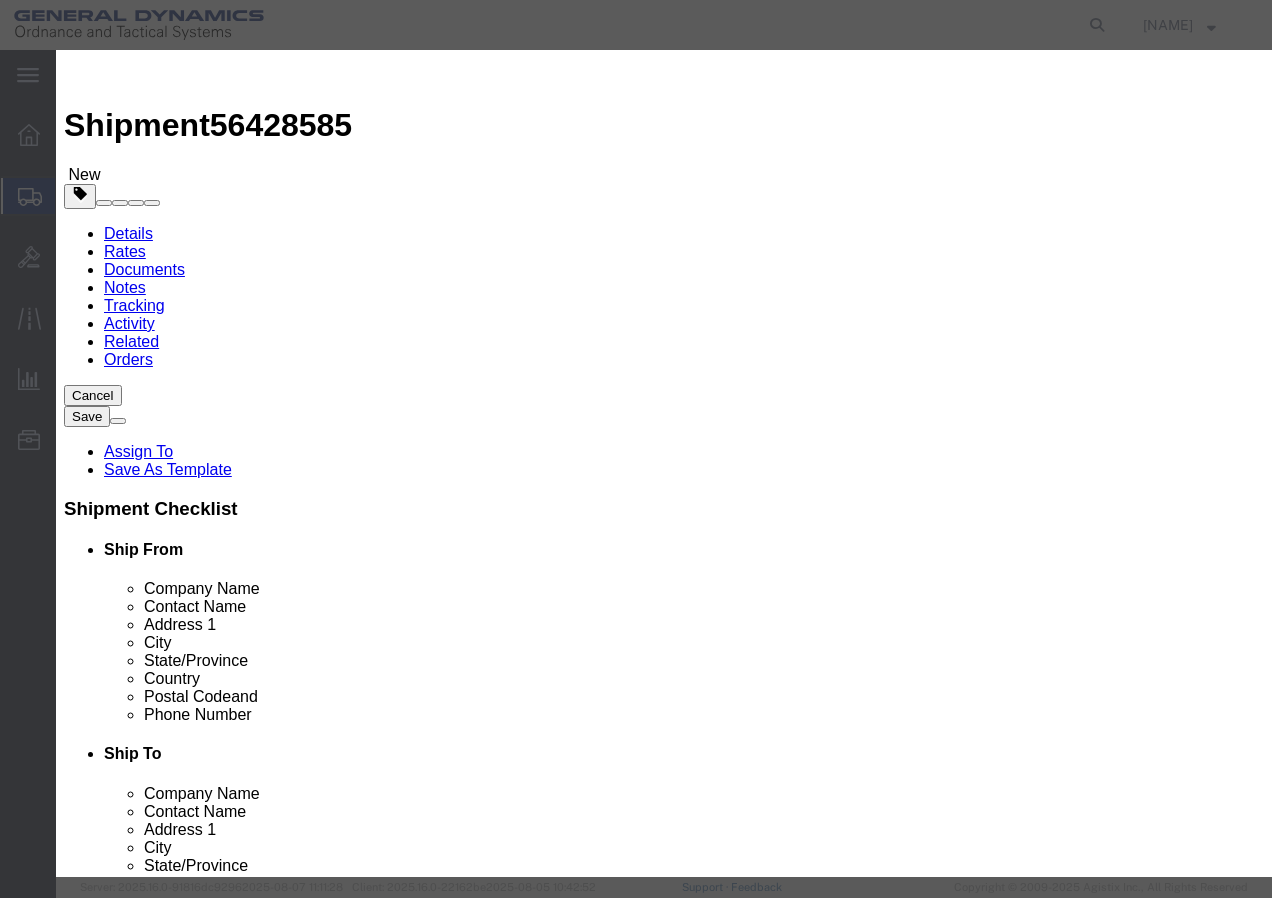 click 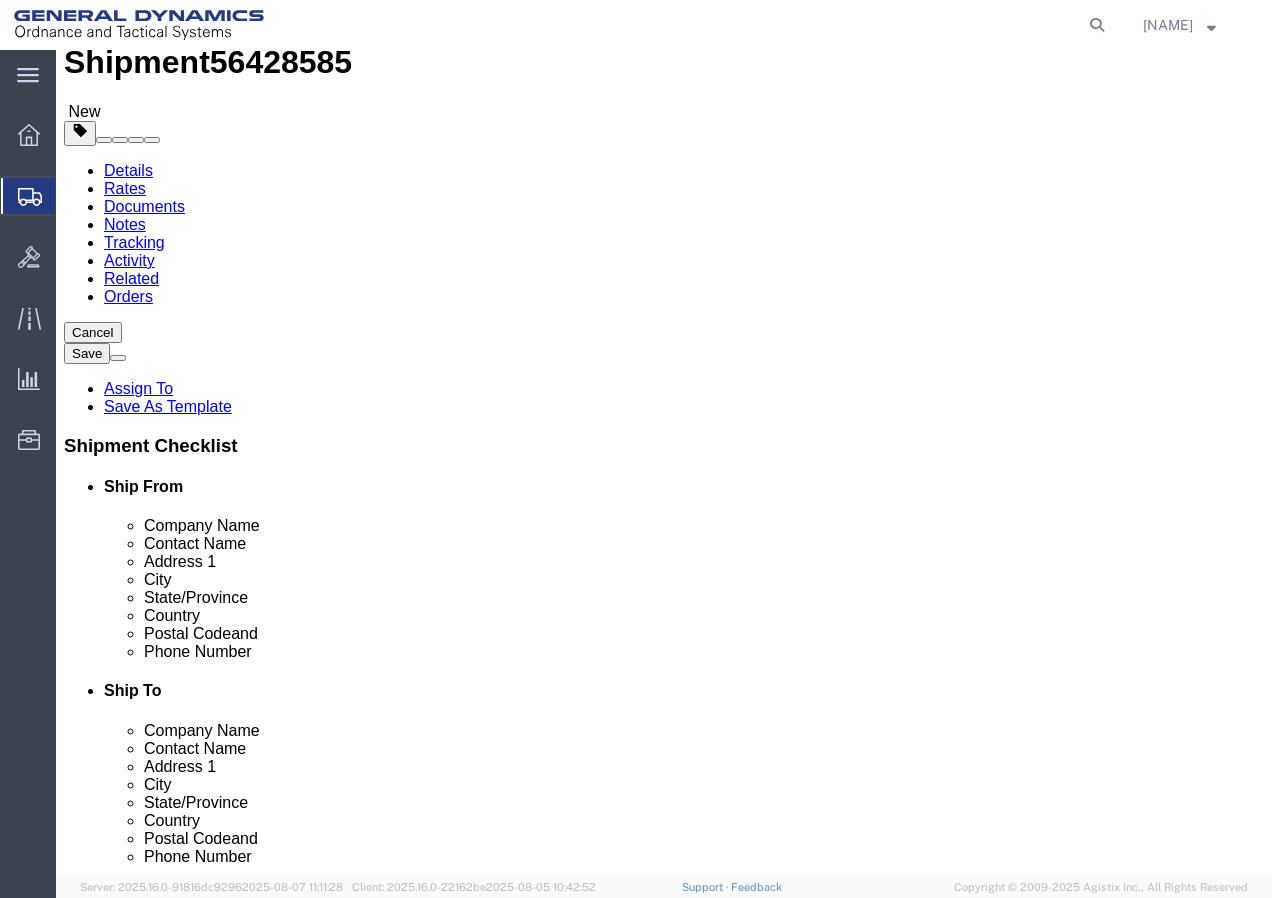 scroll, scrollTop: 66, scrollLeft: 0, axis: vertical 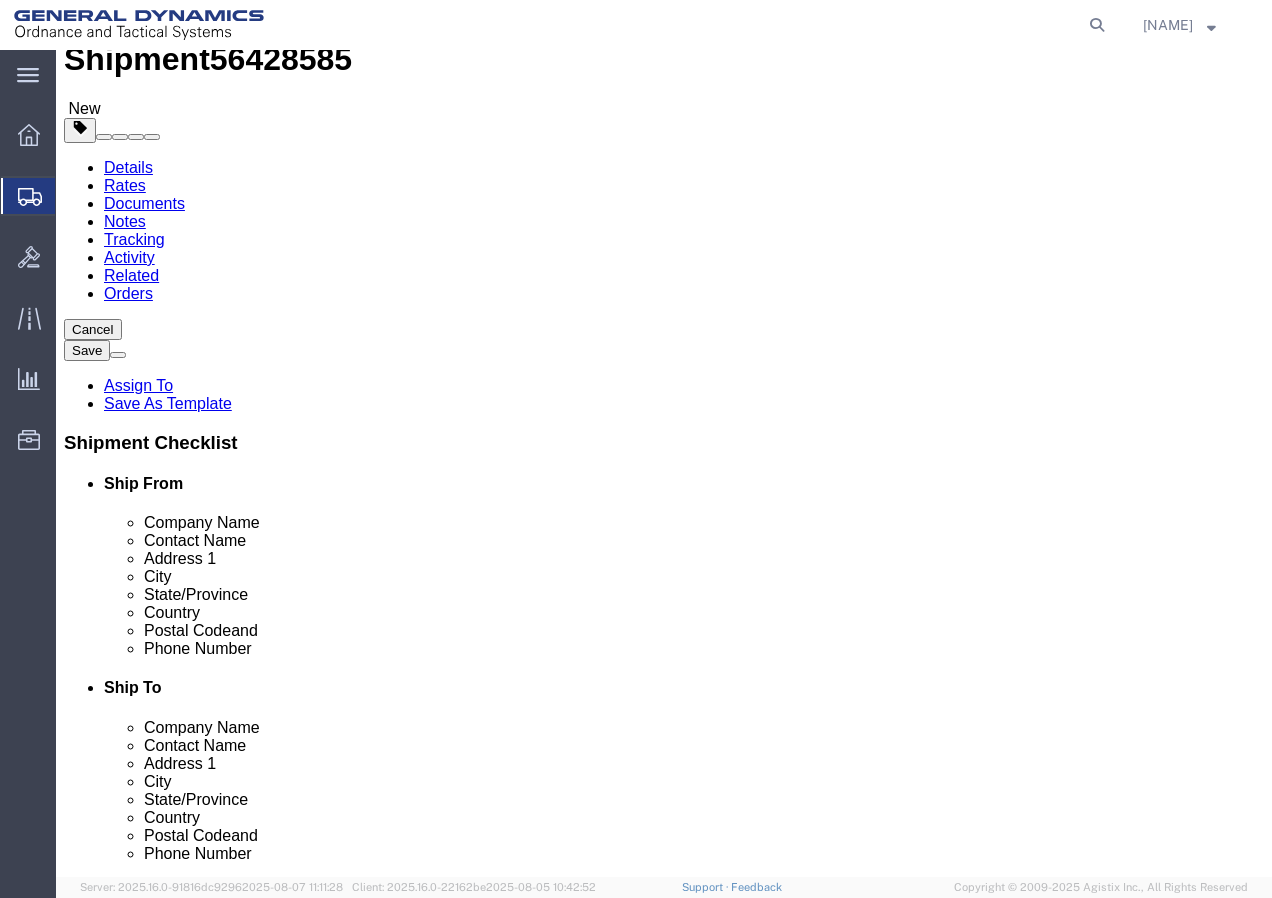 click on "Continue" 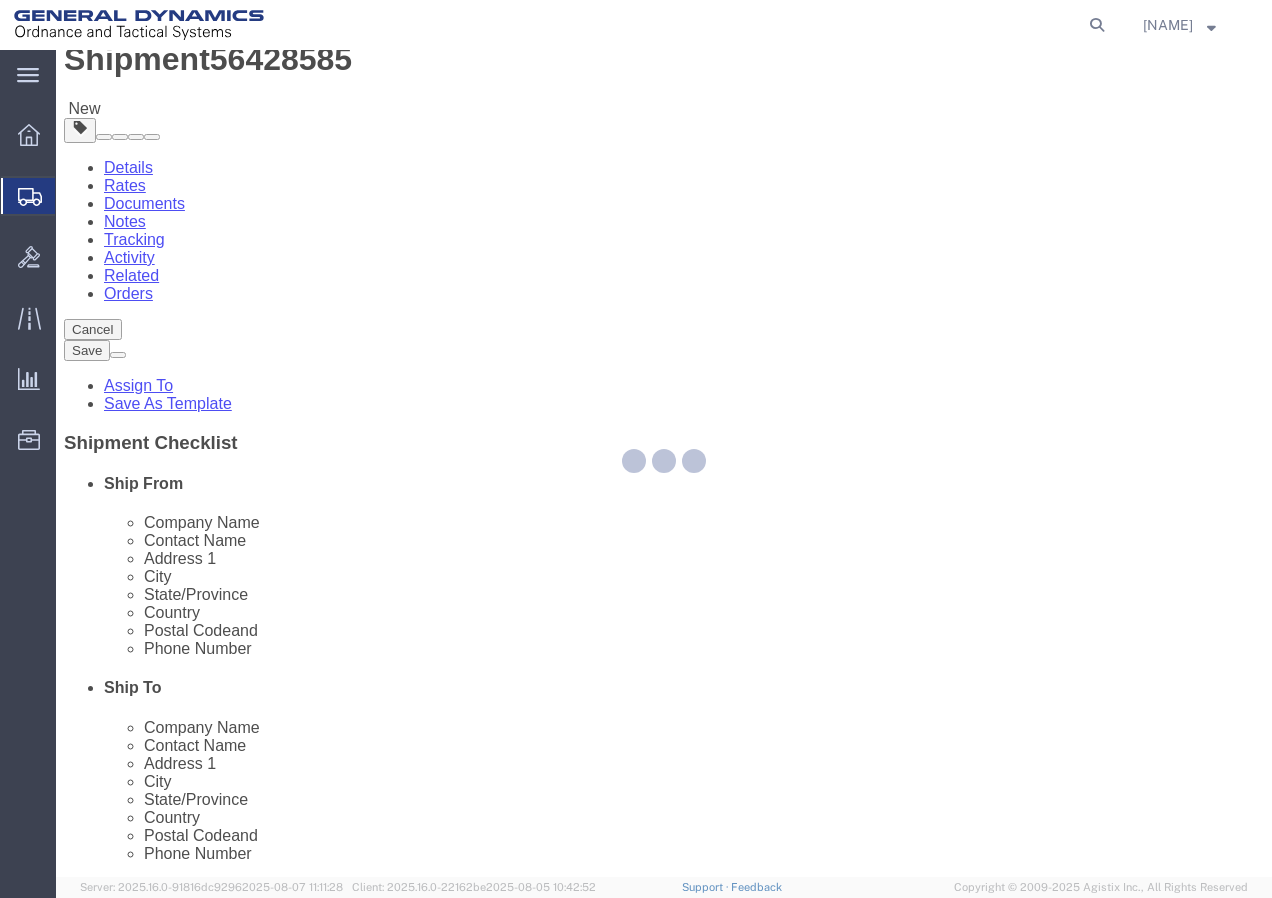 select 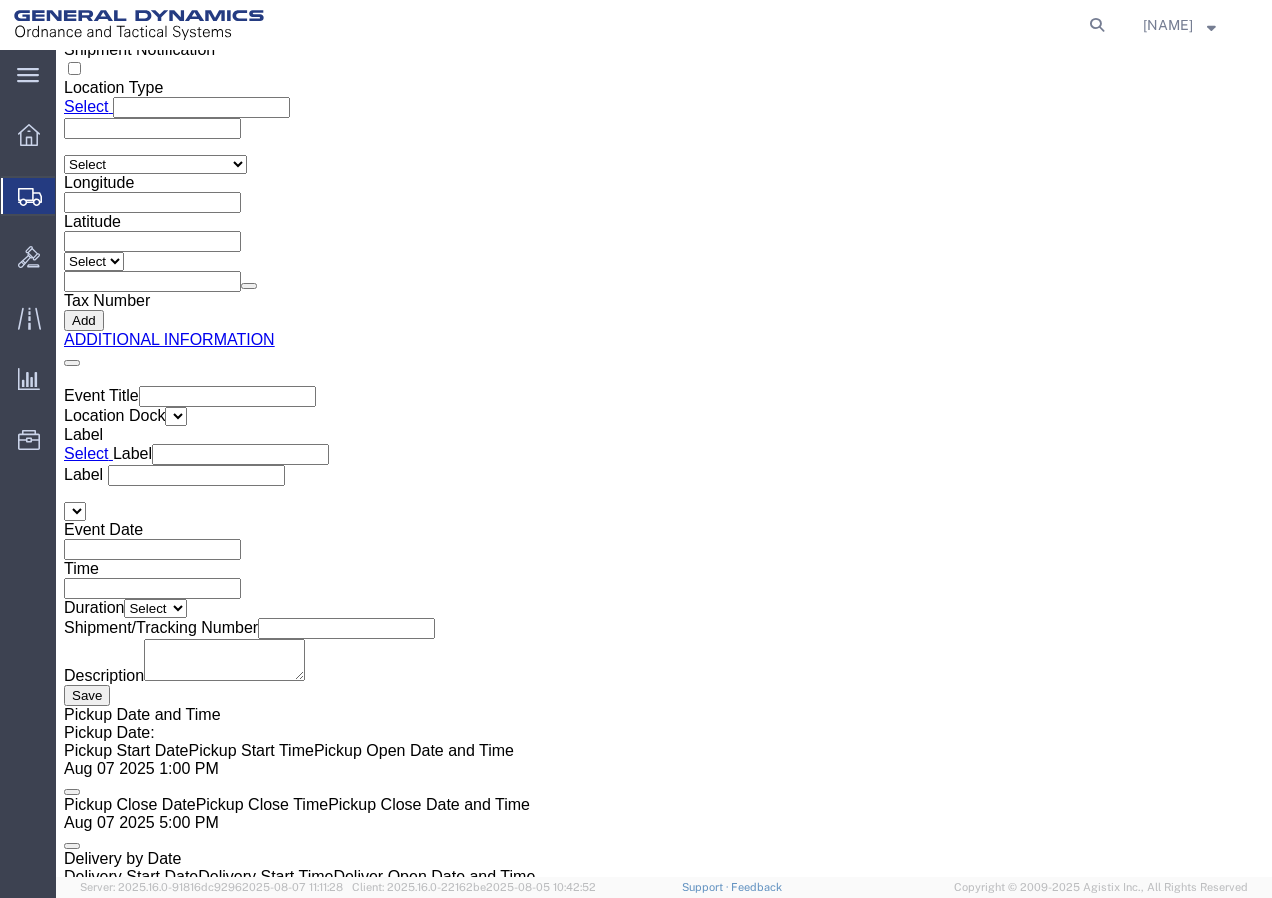 scroll, scrollTop: 3290, scrollLeft: 0, axis: vertical 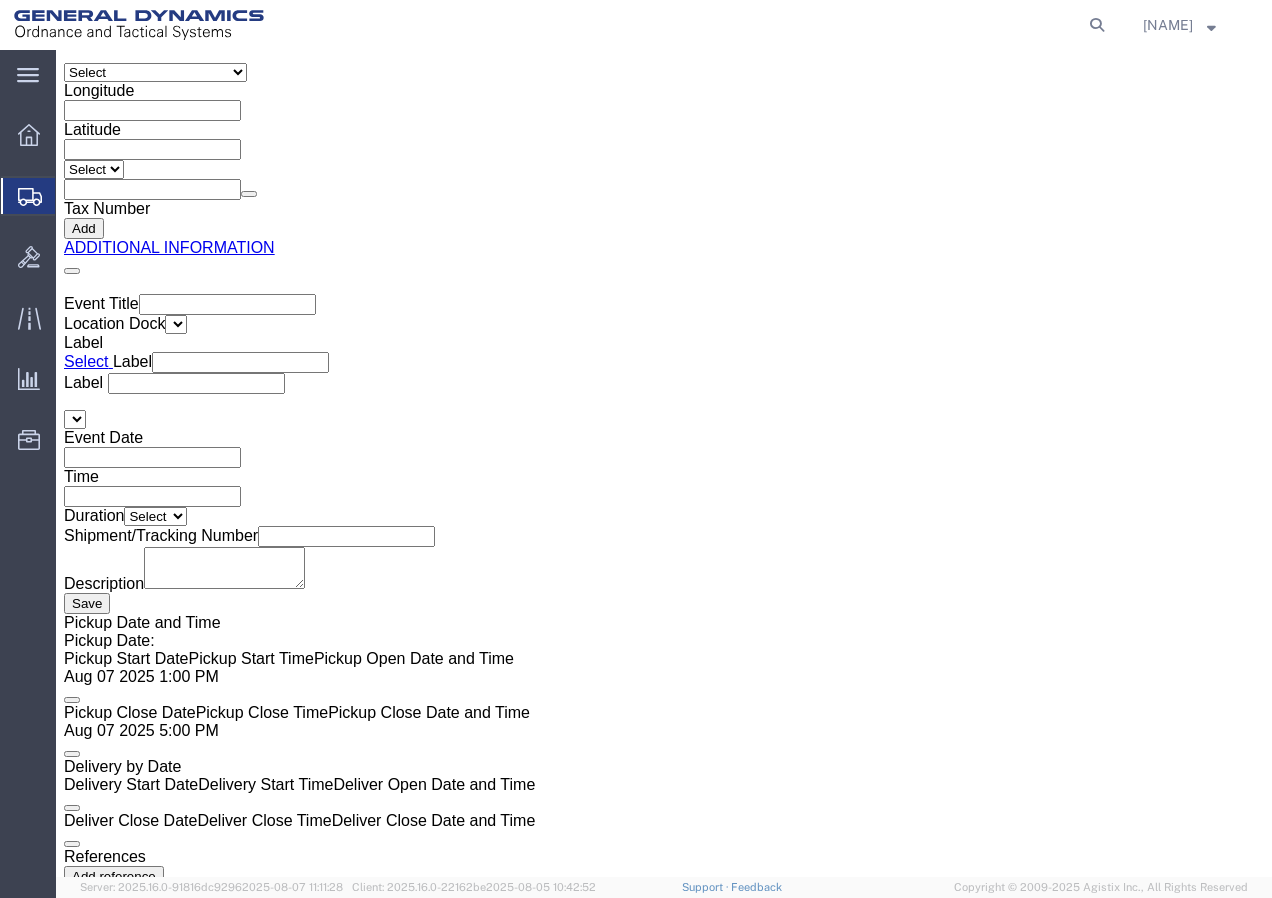 click on "Rate Shipment" 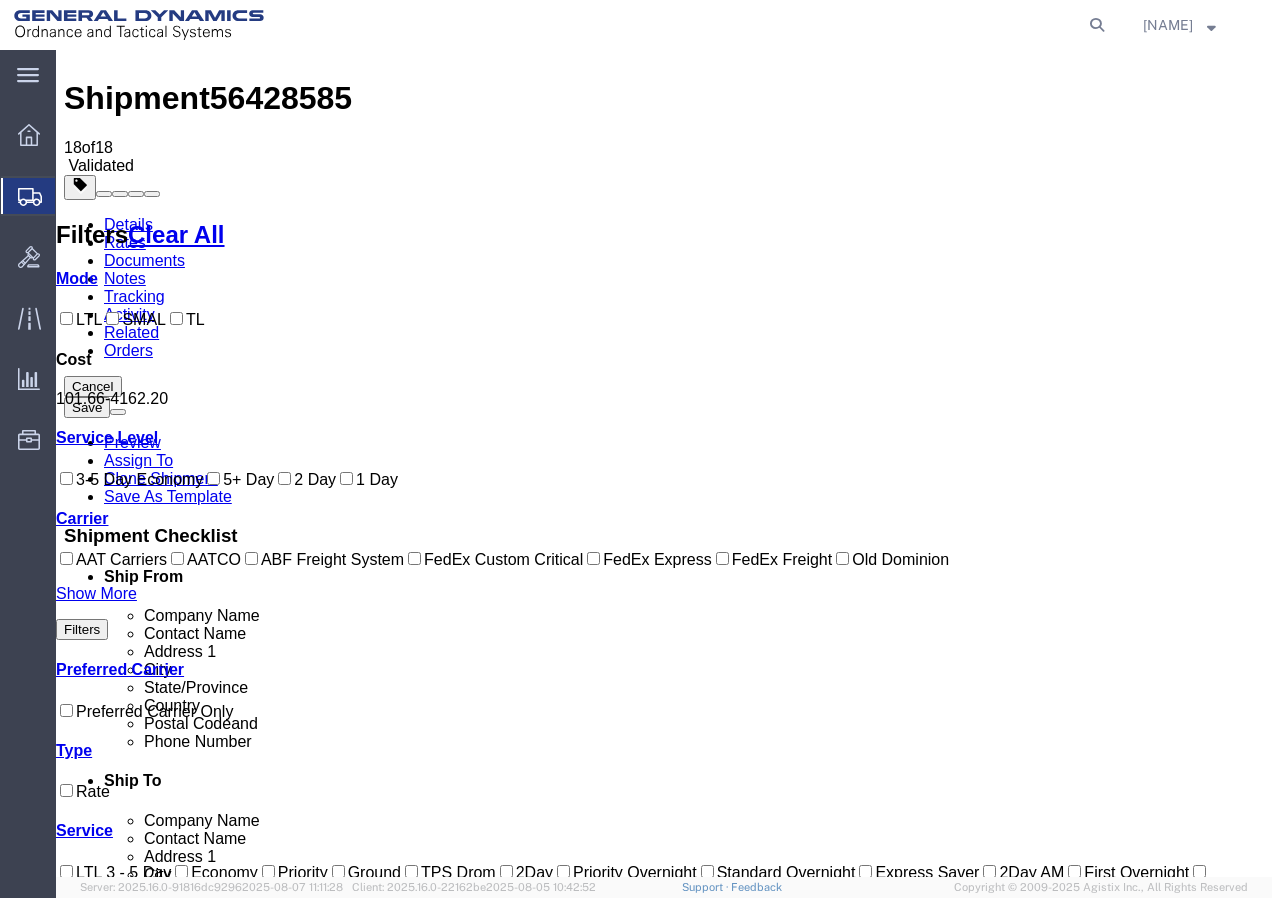 scroll, scrollTop: 0, scrollLeft: 0, axis: both 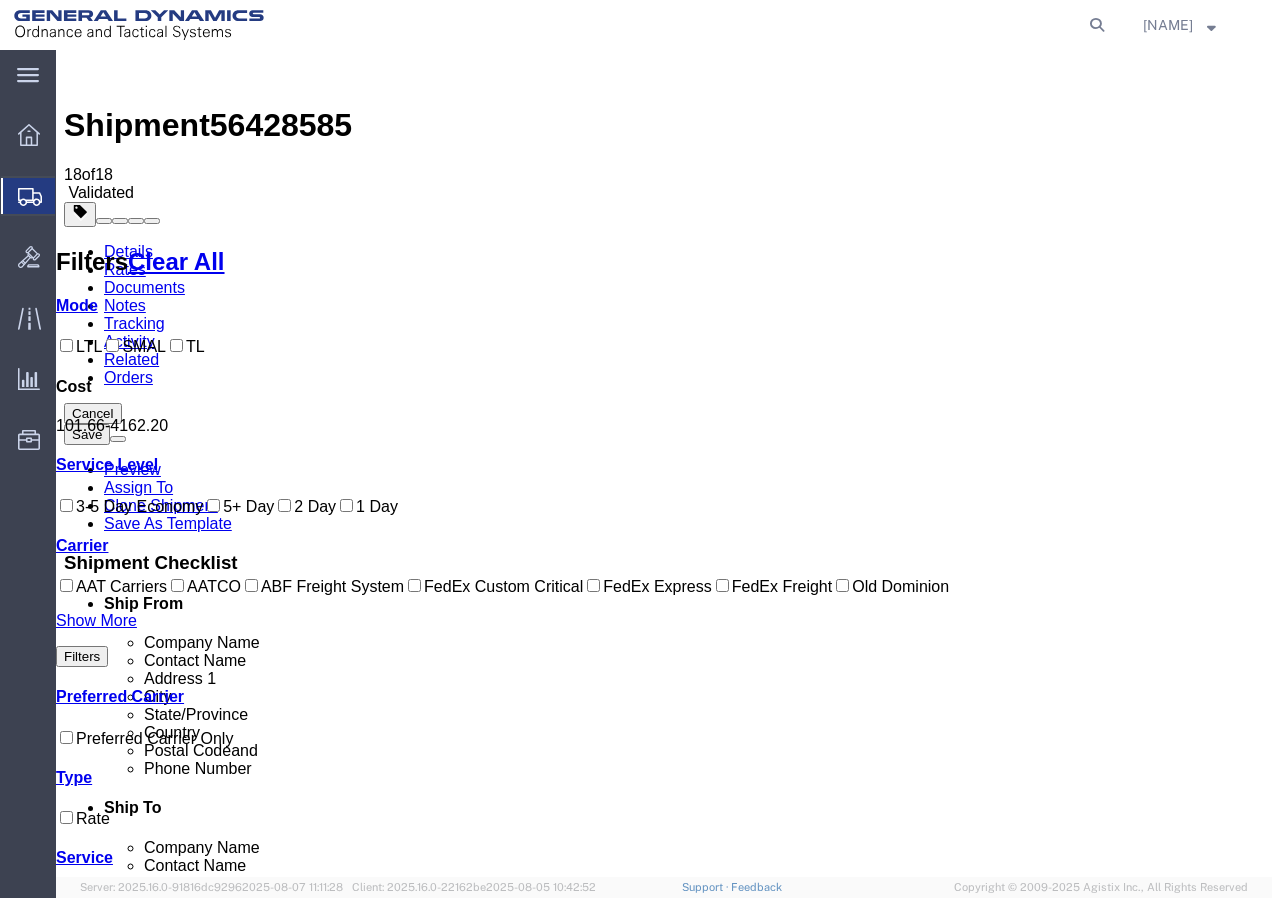click on "Book" at bounding box center [951, 1878] 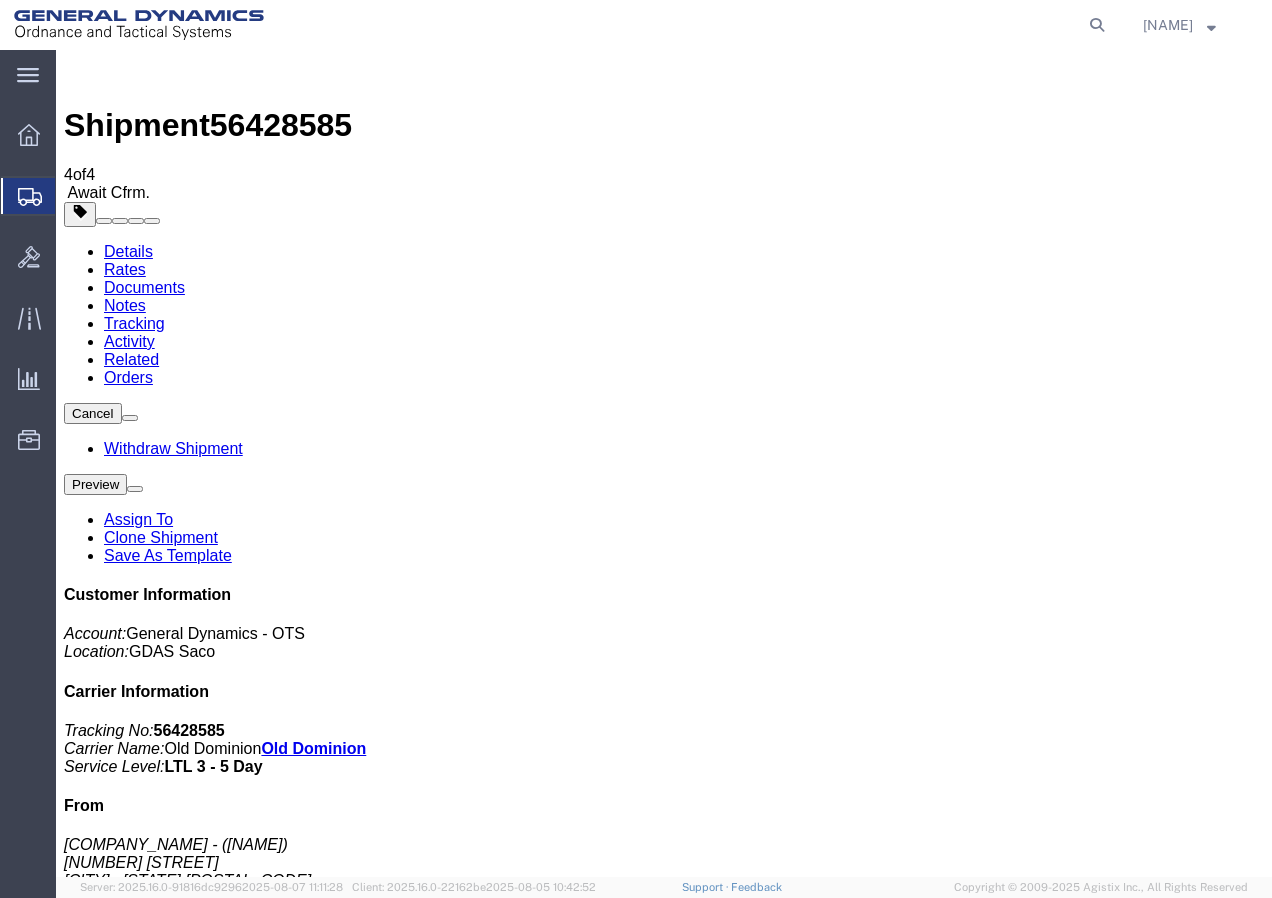 click on "Bill Of Lading" at bounding box center [169, 2004] 